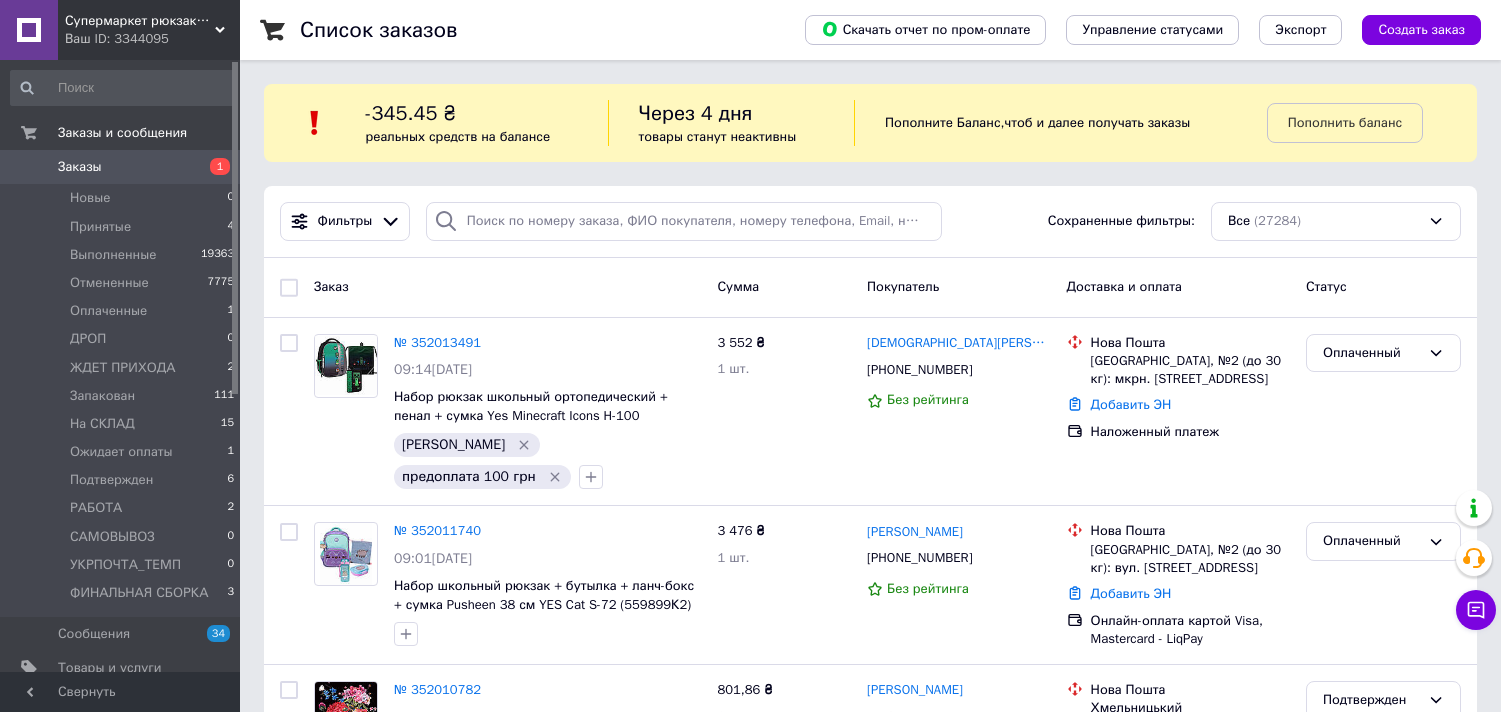 scroll, scrollTop: 0, scrollLeft: 0, axis: both 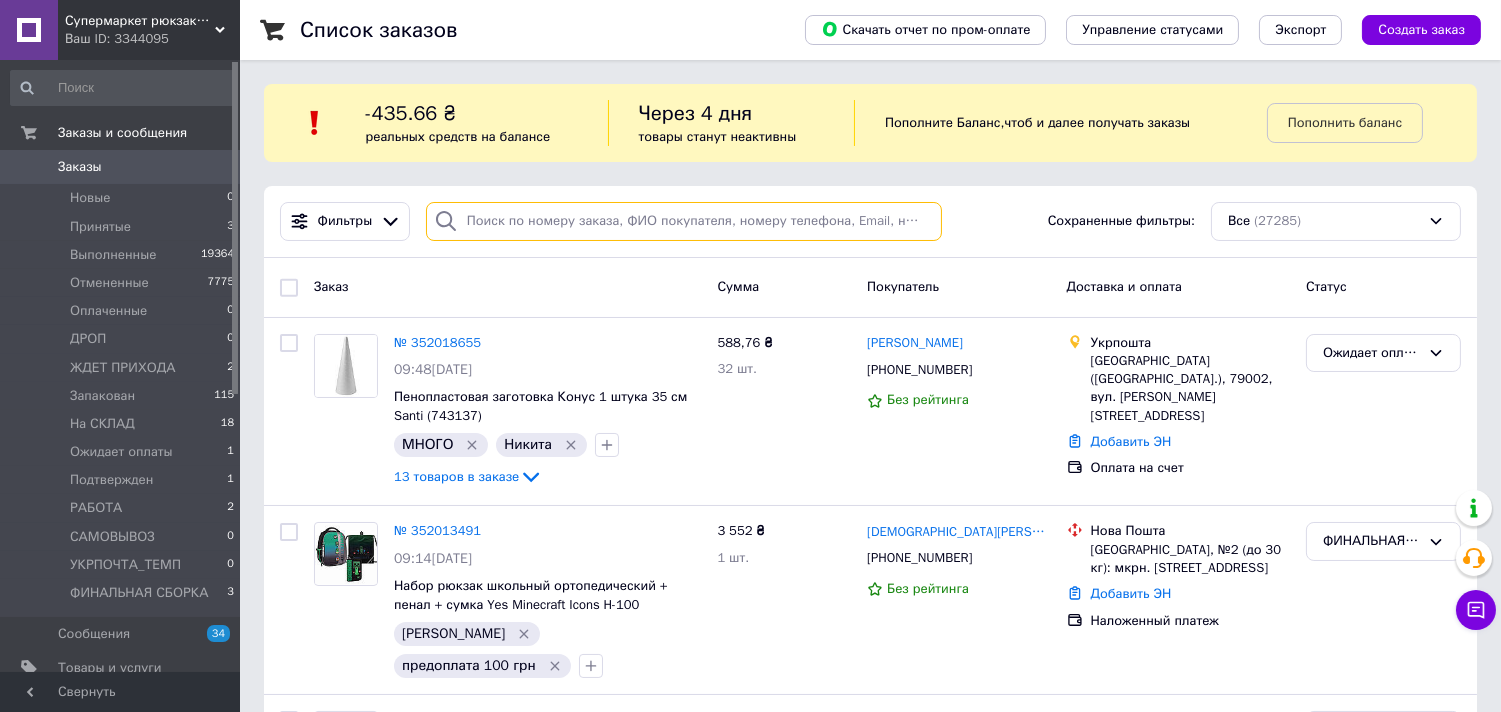 paste on "351836040" 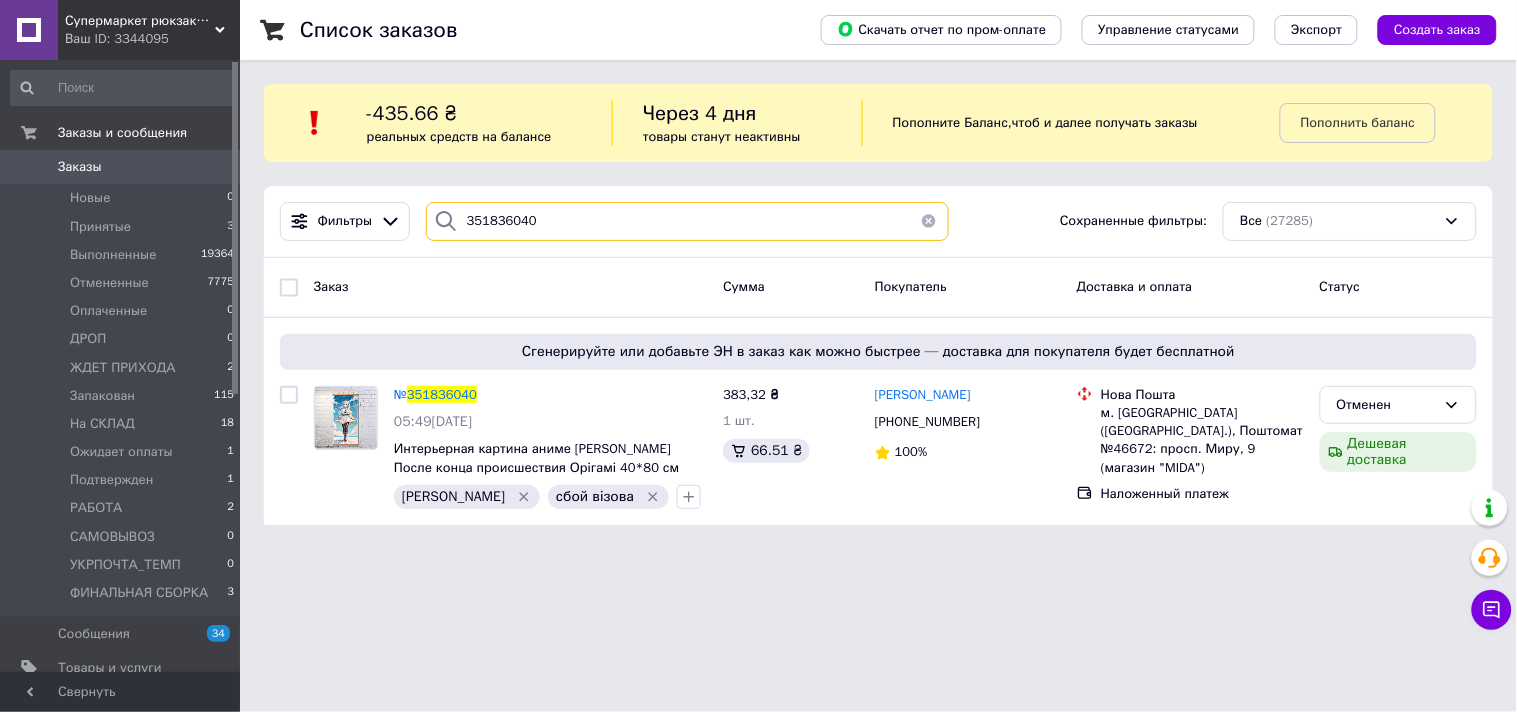 type on "351836040" 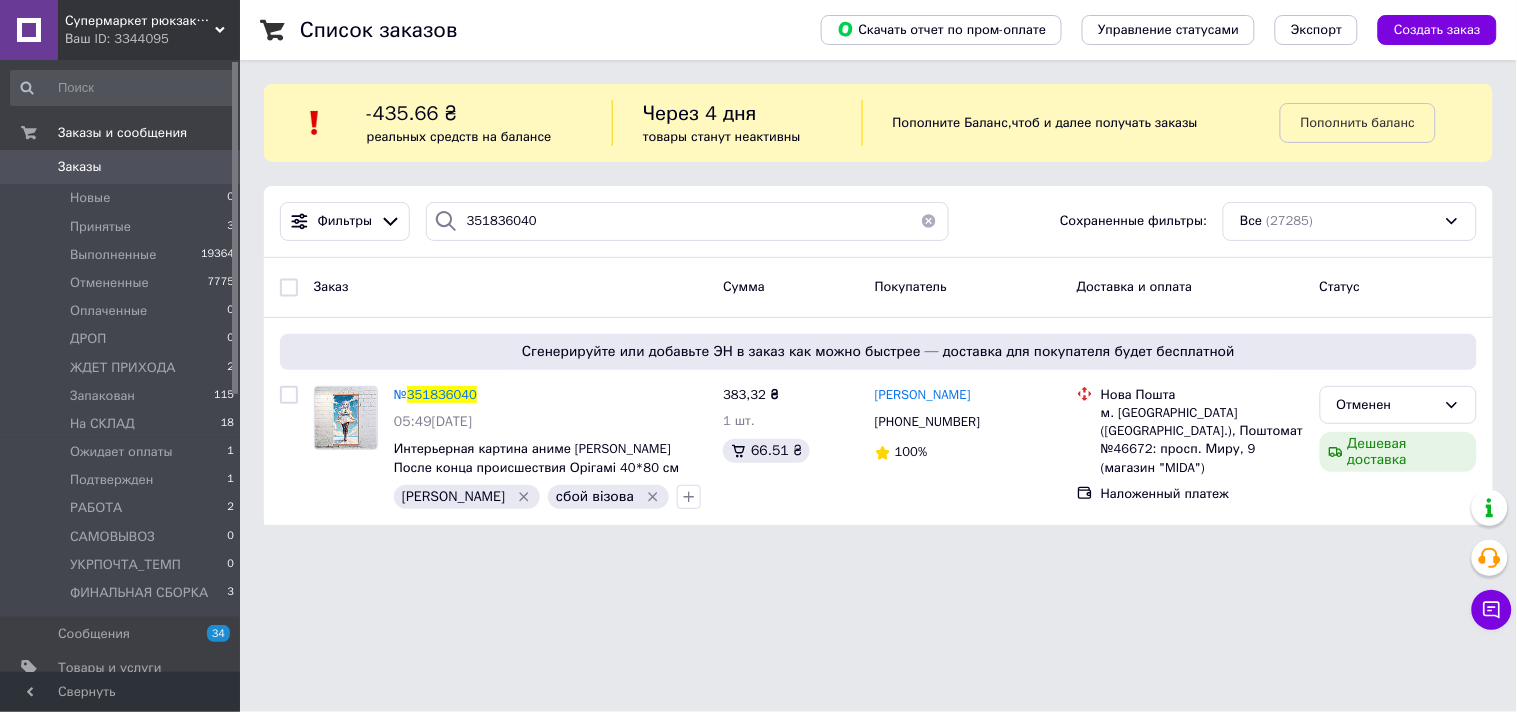 click at bounding box center [929, 221] 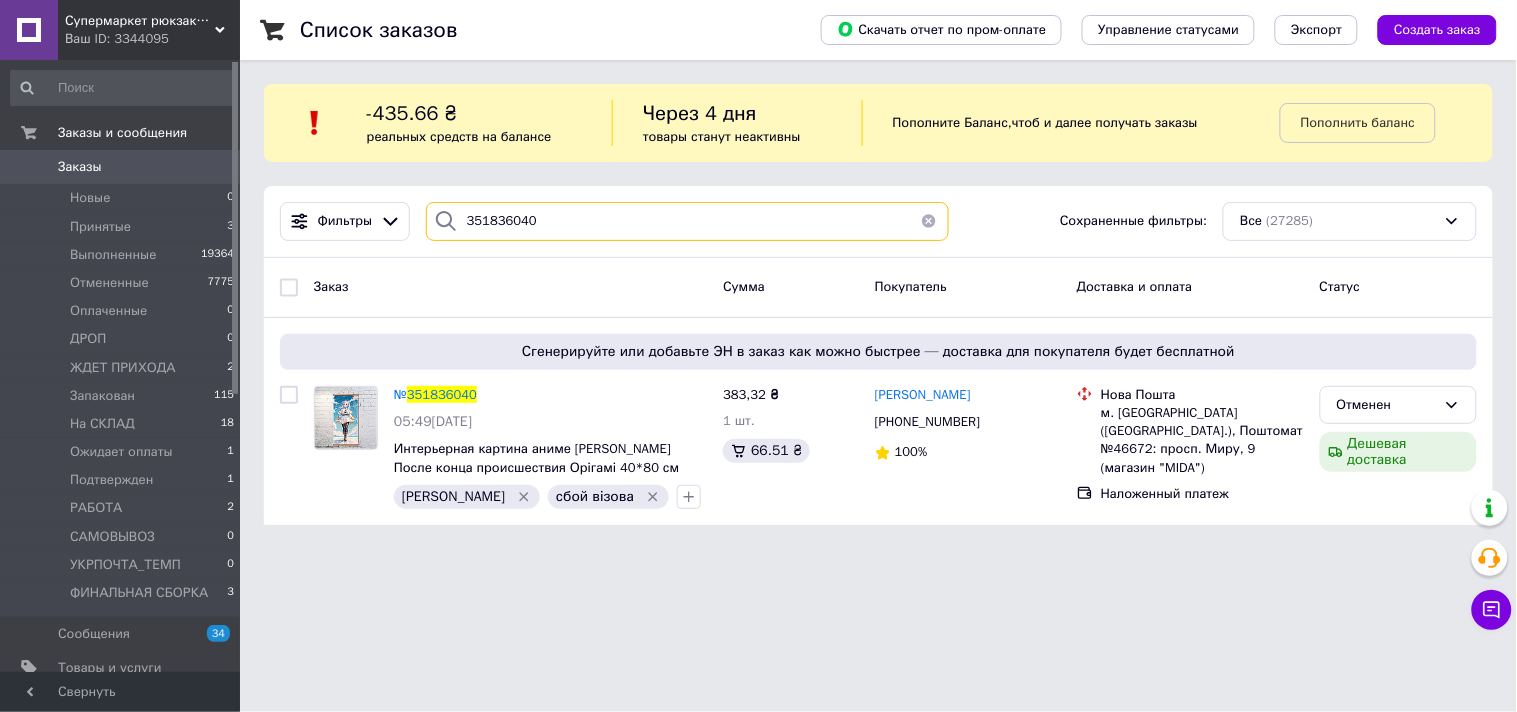 type 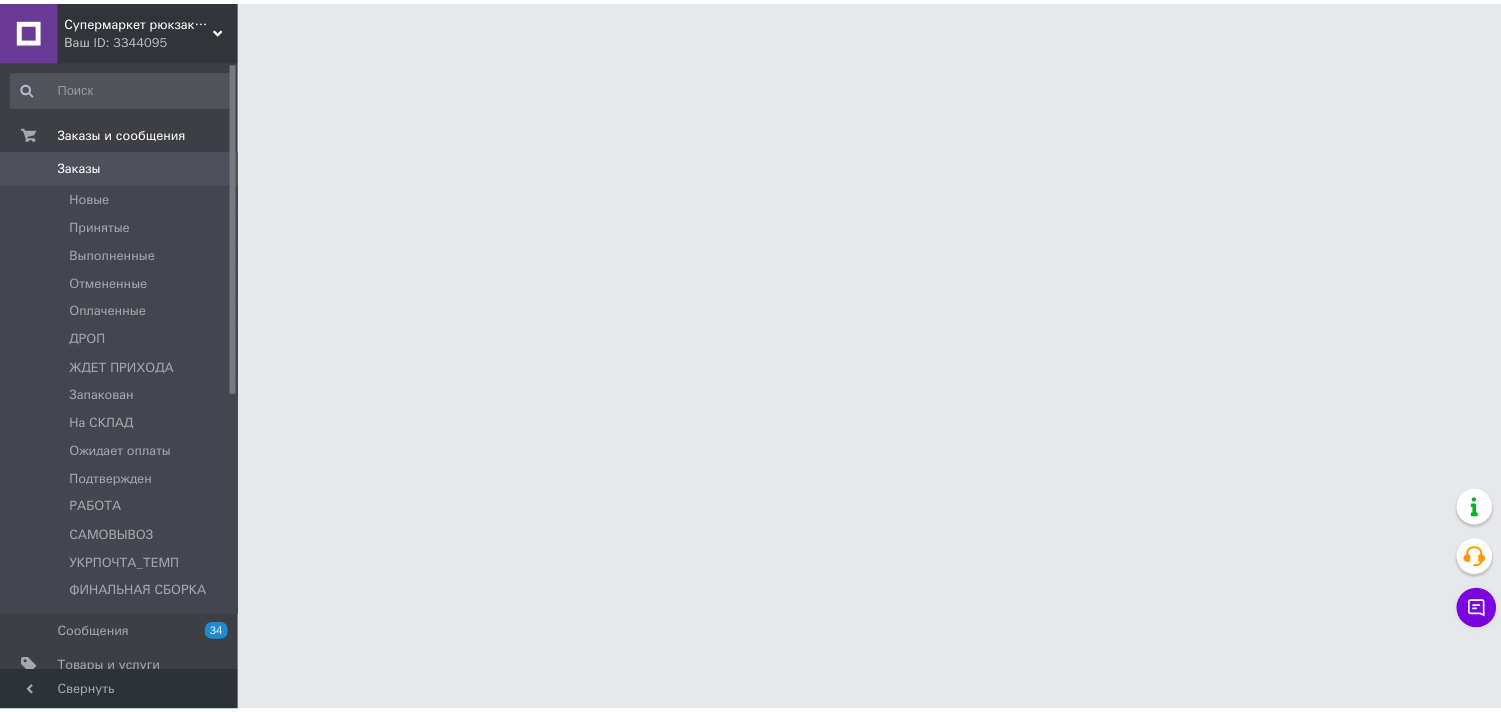scroll, scrollTop: 0, scrollLeft: 0, axis: both 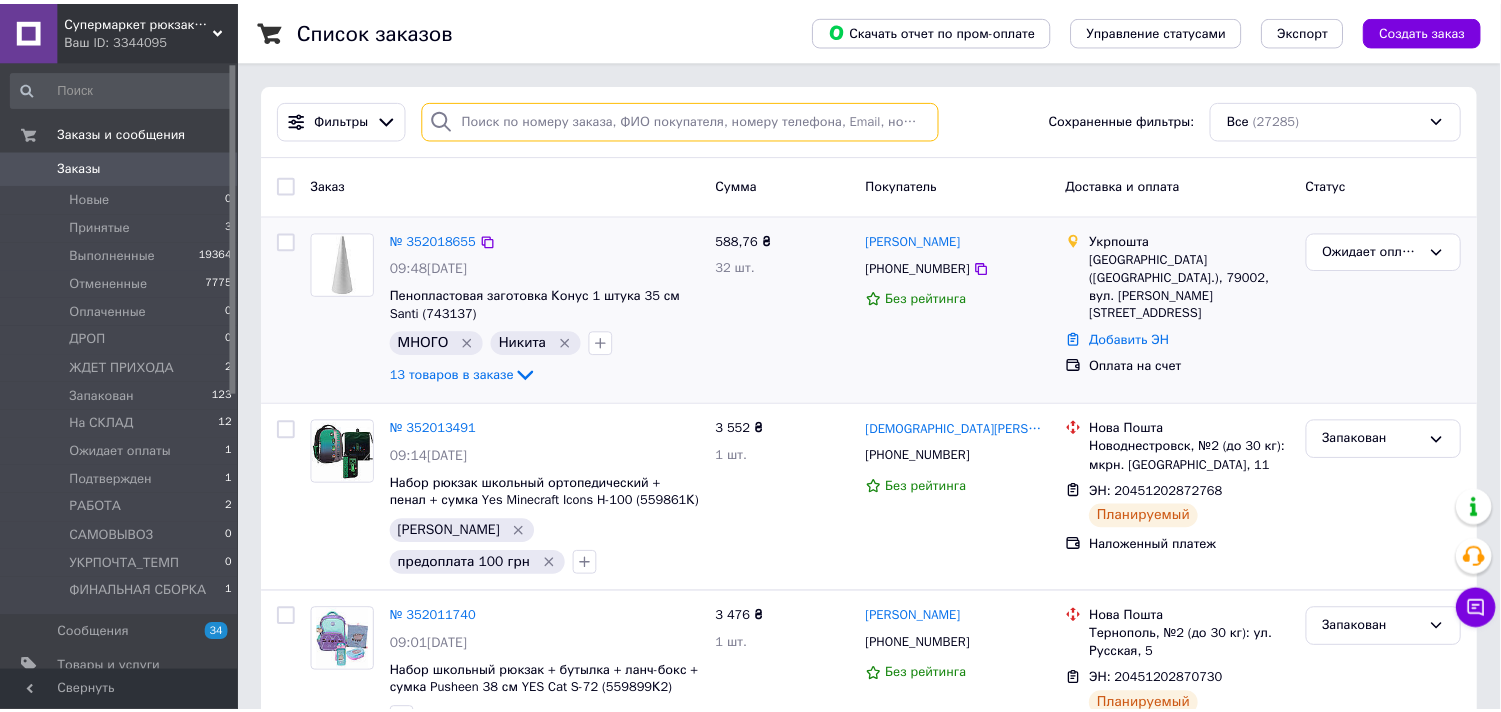 paste on "351991926" 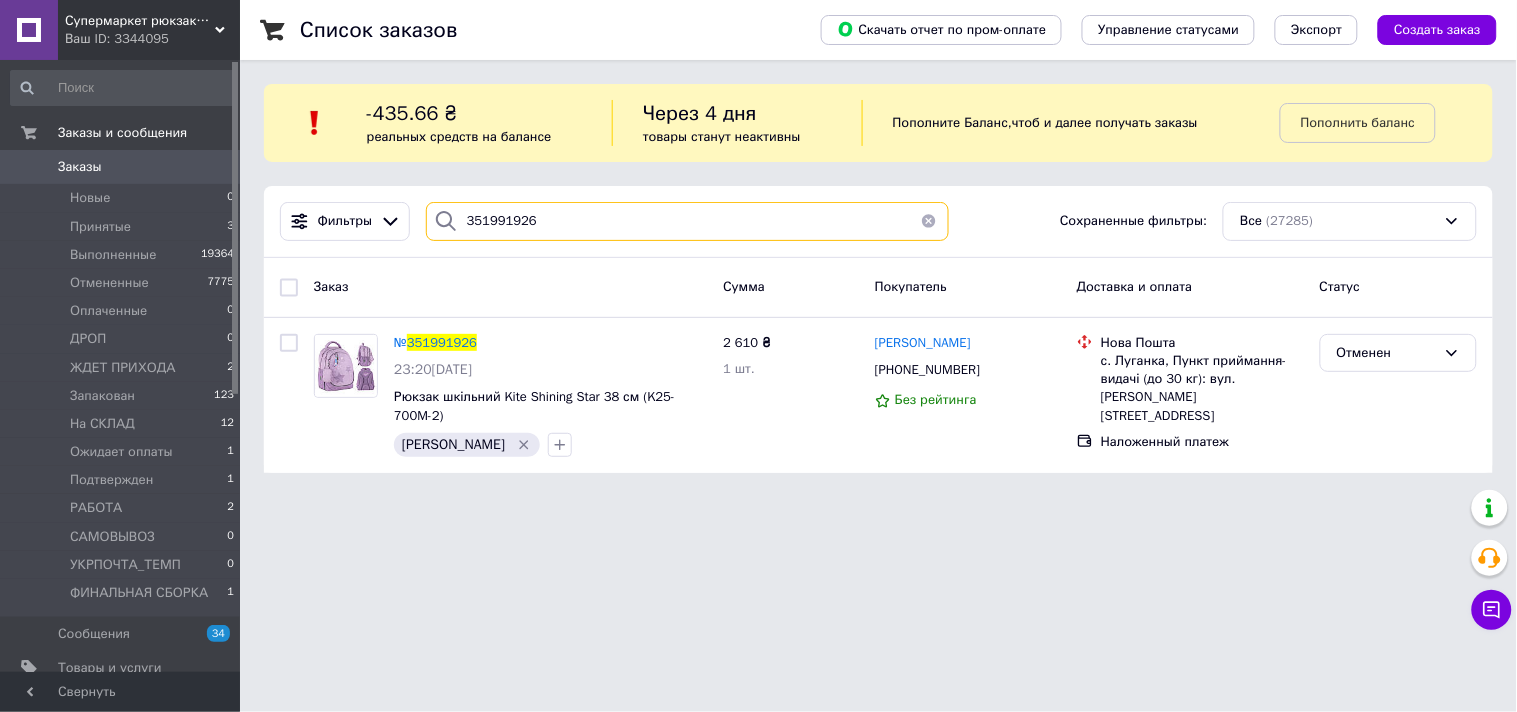 type on "351991926" 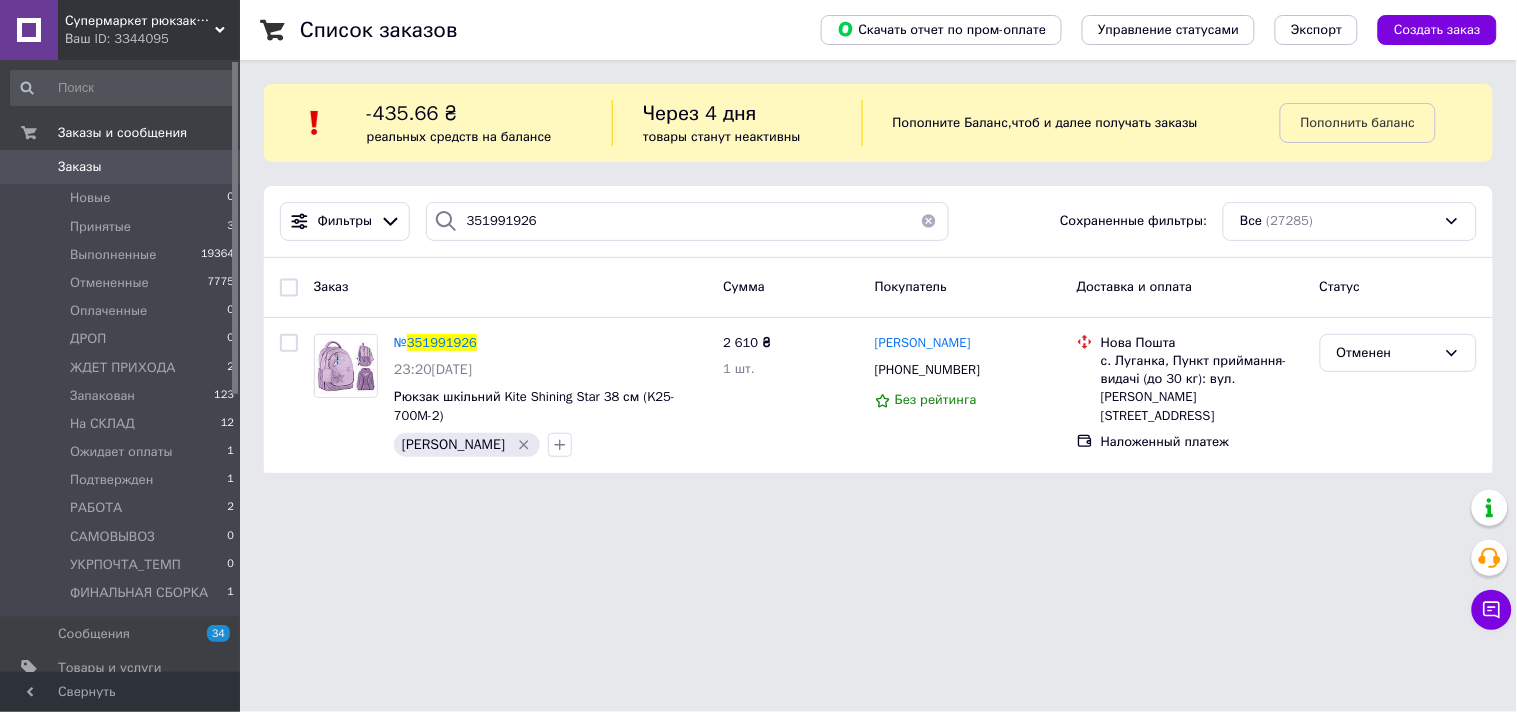 click at bounding box center (929, 221) 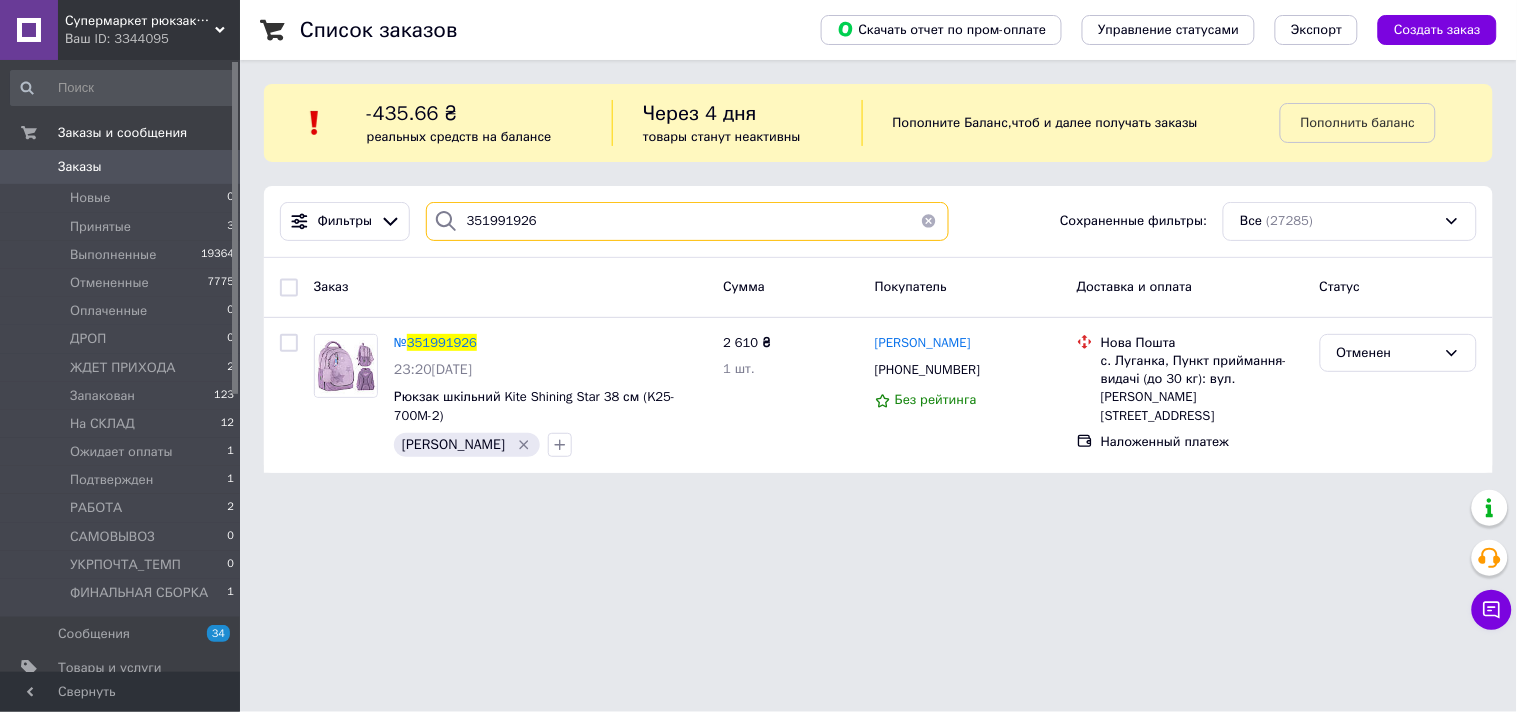 type 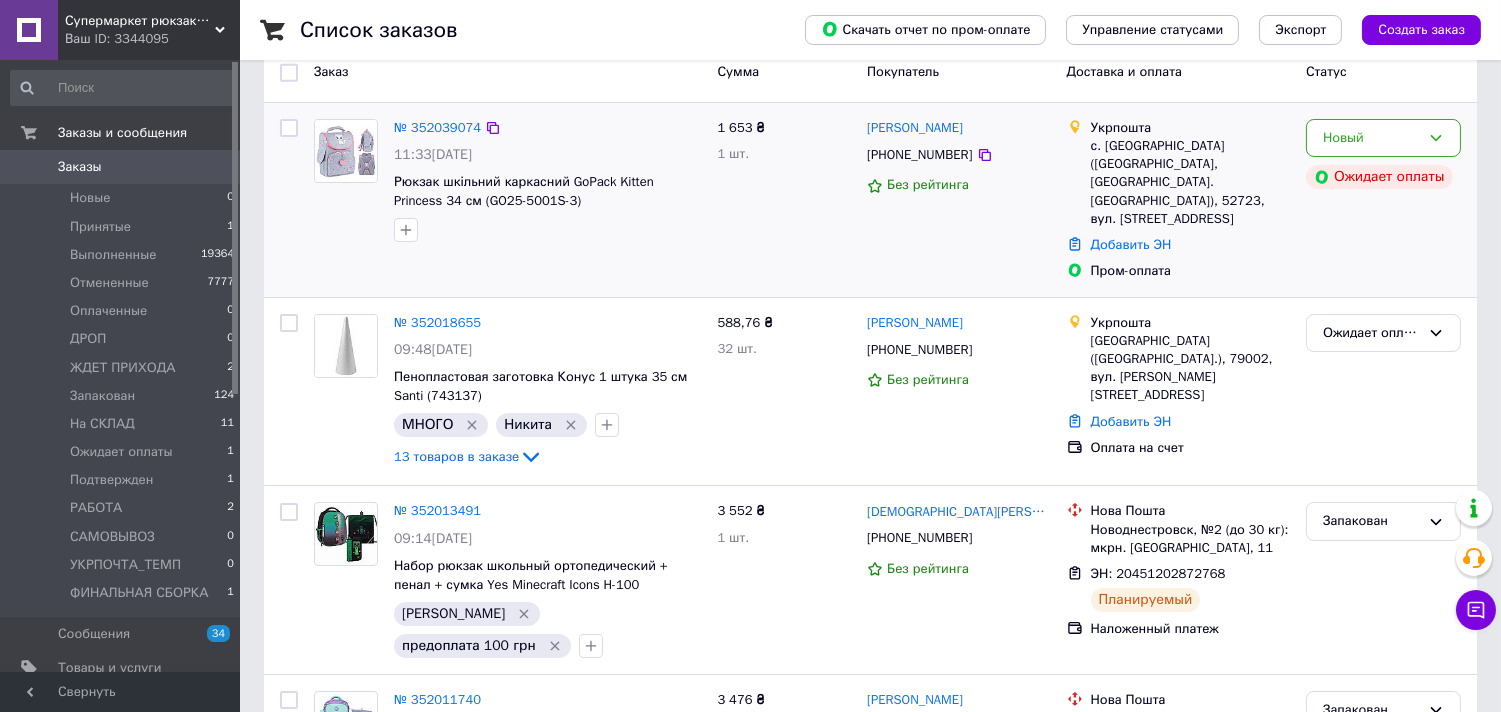 scroll, scrollTop: 333, scrollLeft: 0, axis: vertical 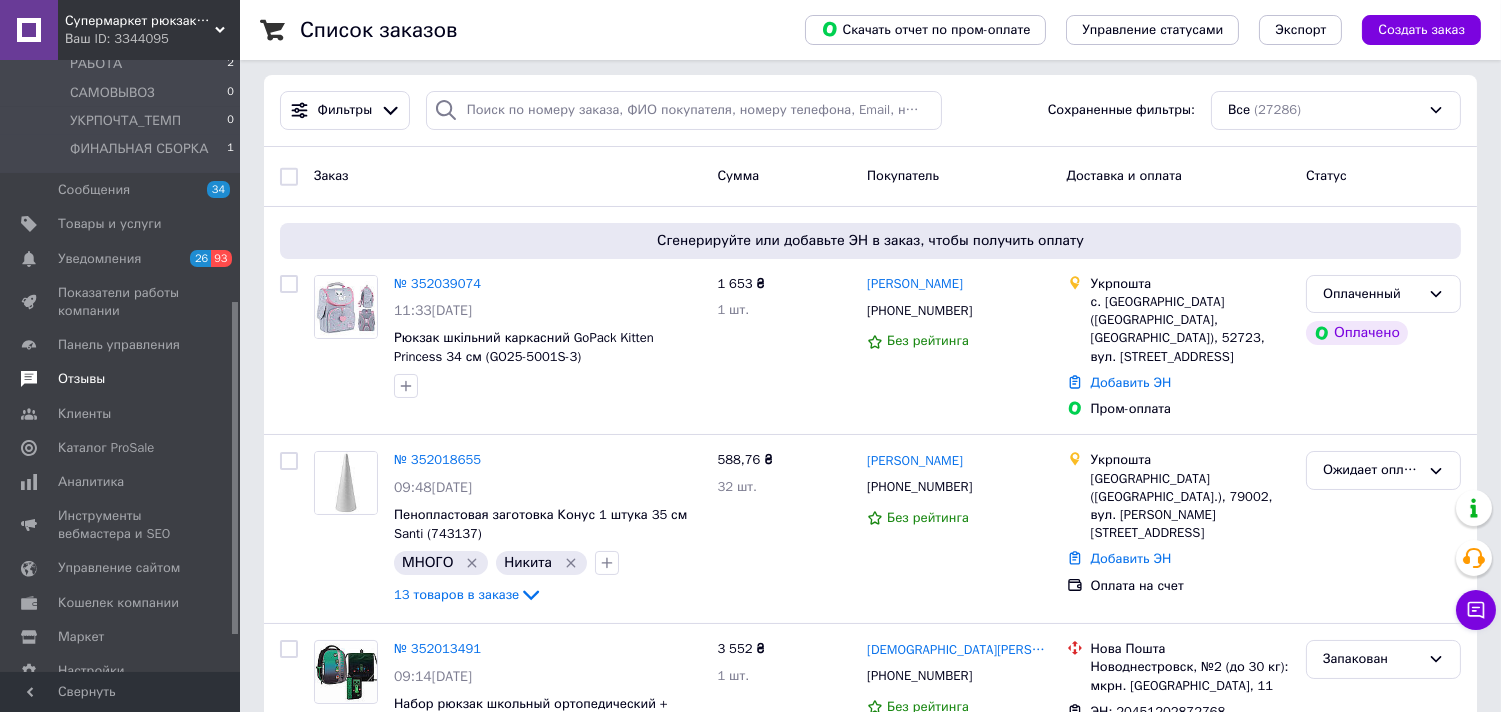 click on "Отзывы" at bounding box center (81, 379) 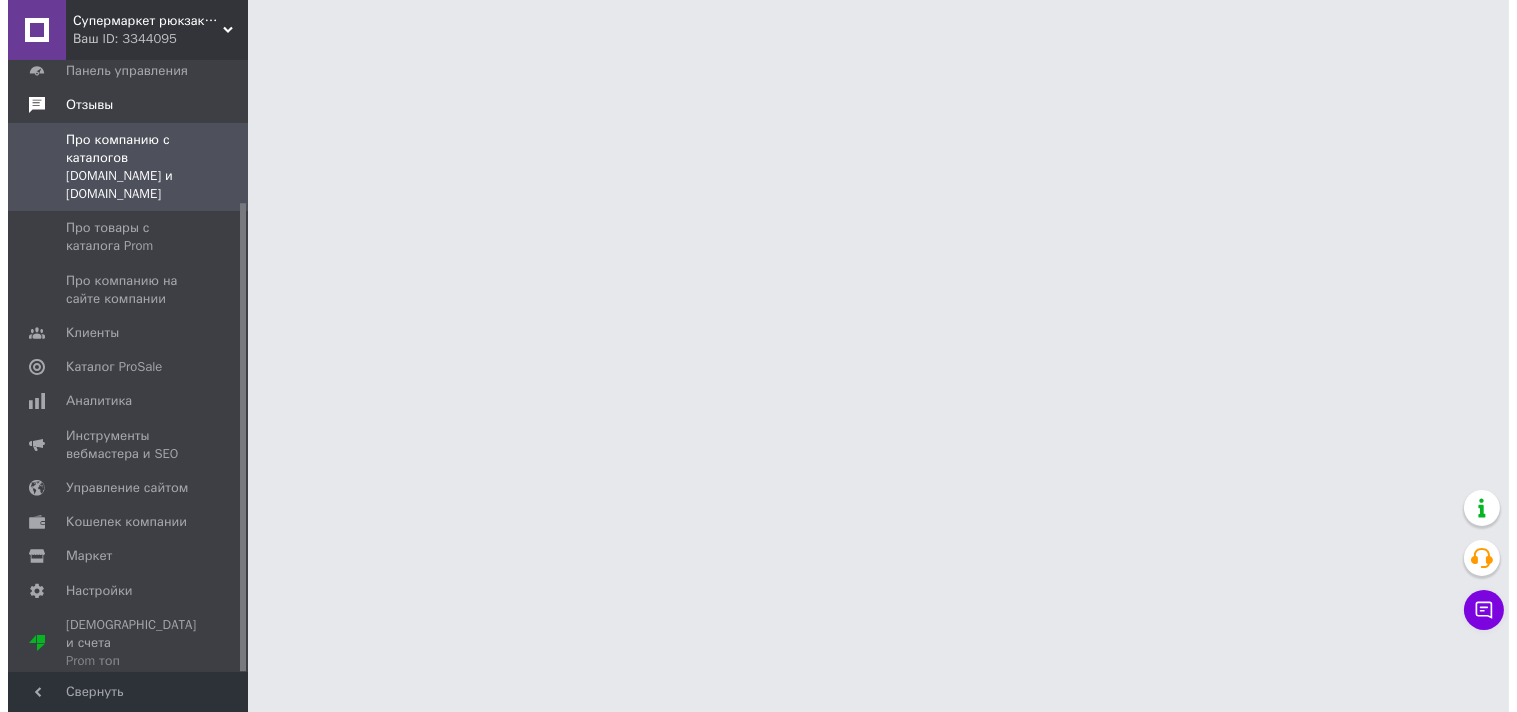 scroll, scrollTop: 0, scrollLeft: 0, axis: both 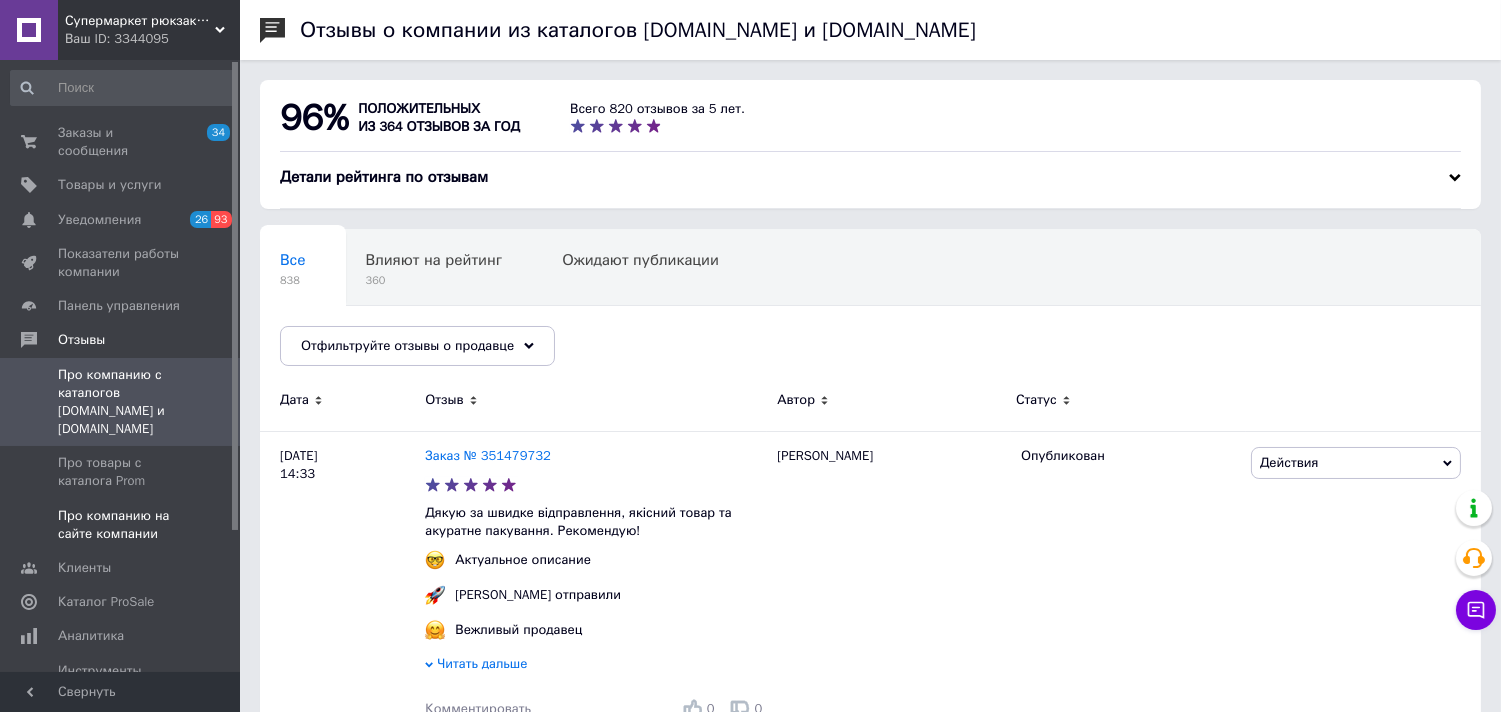 click on "Про компанию на сайте компании" at bounding box center [121, 525] 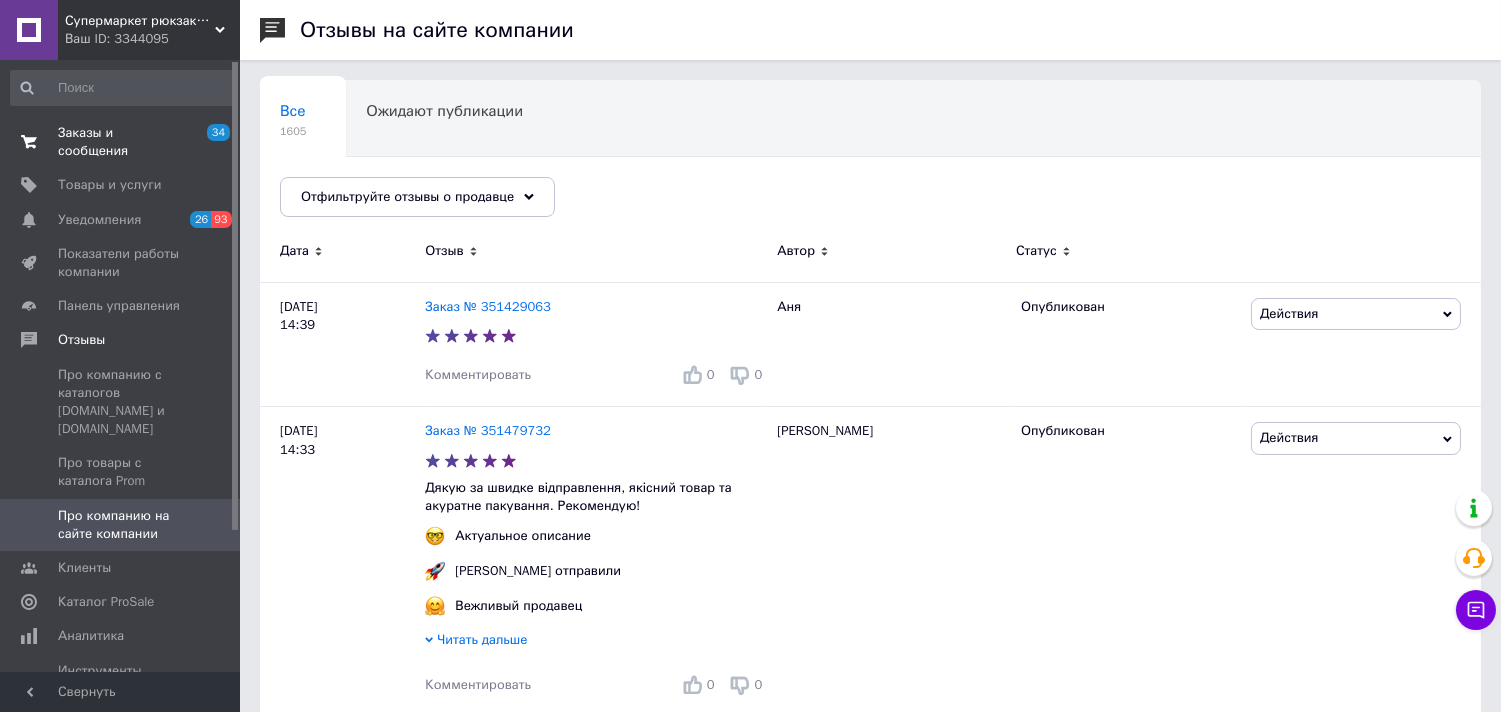 click on "Заказы и сообщения" at bounding box center (121, 142) 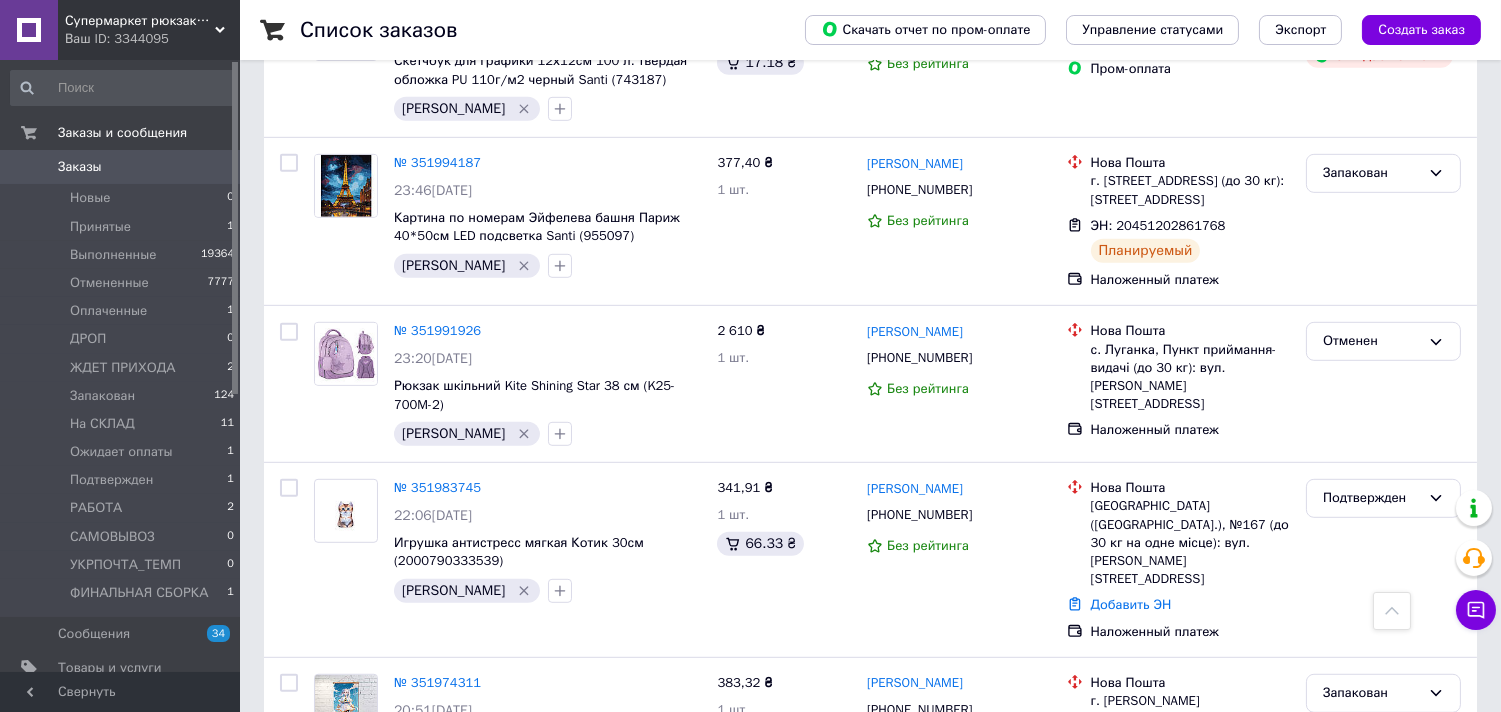 scroll, scrollTop: 2111, scrollLeft: 0, axis: vertical 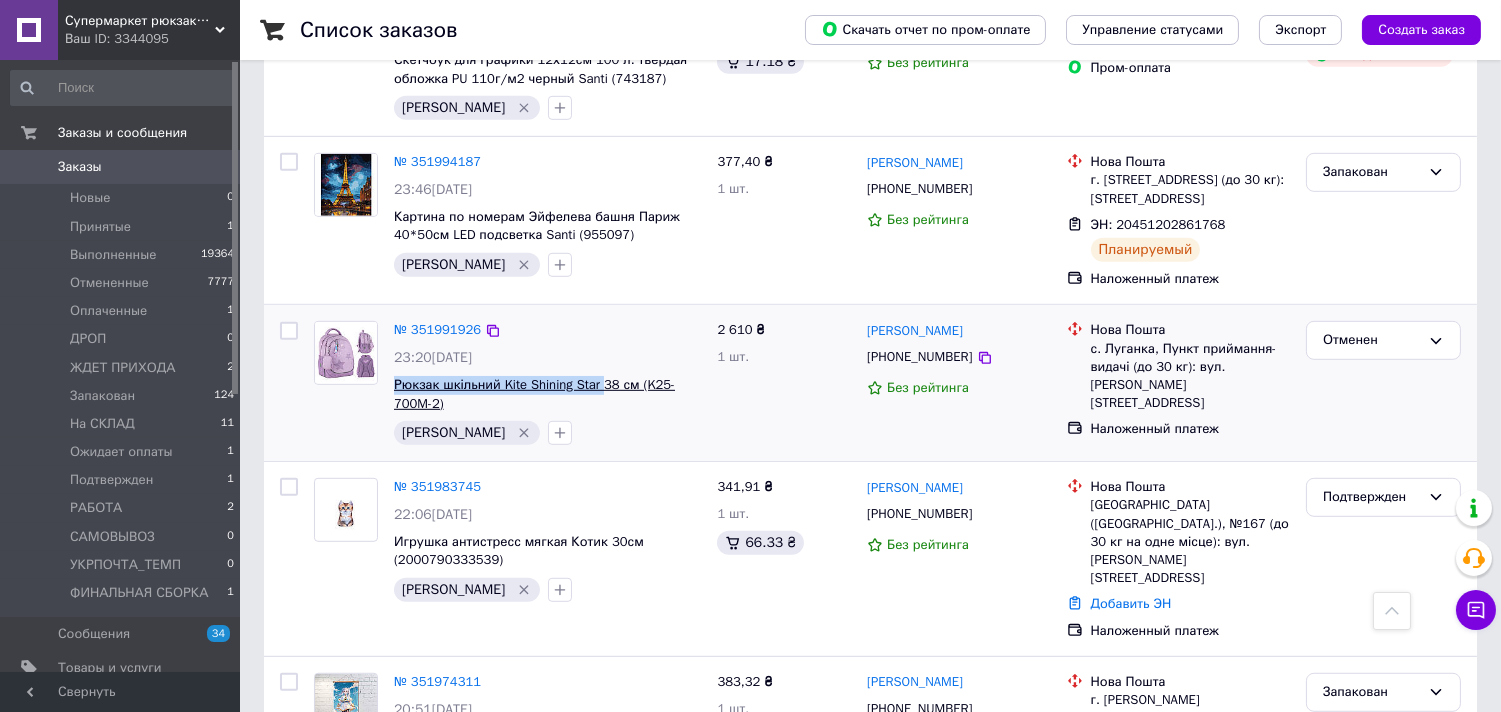 drag, startPoint x: 391, startPoint y: 346, endPoint x: 596, endPoint y: 352, distance: 205.08778 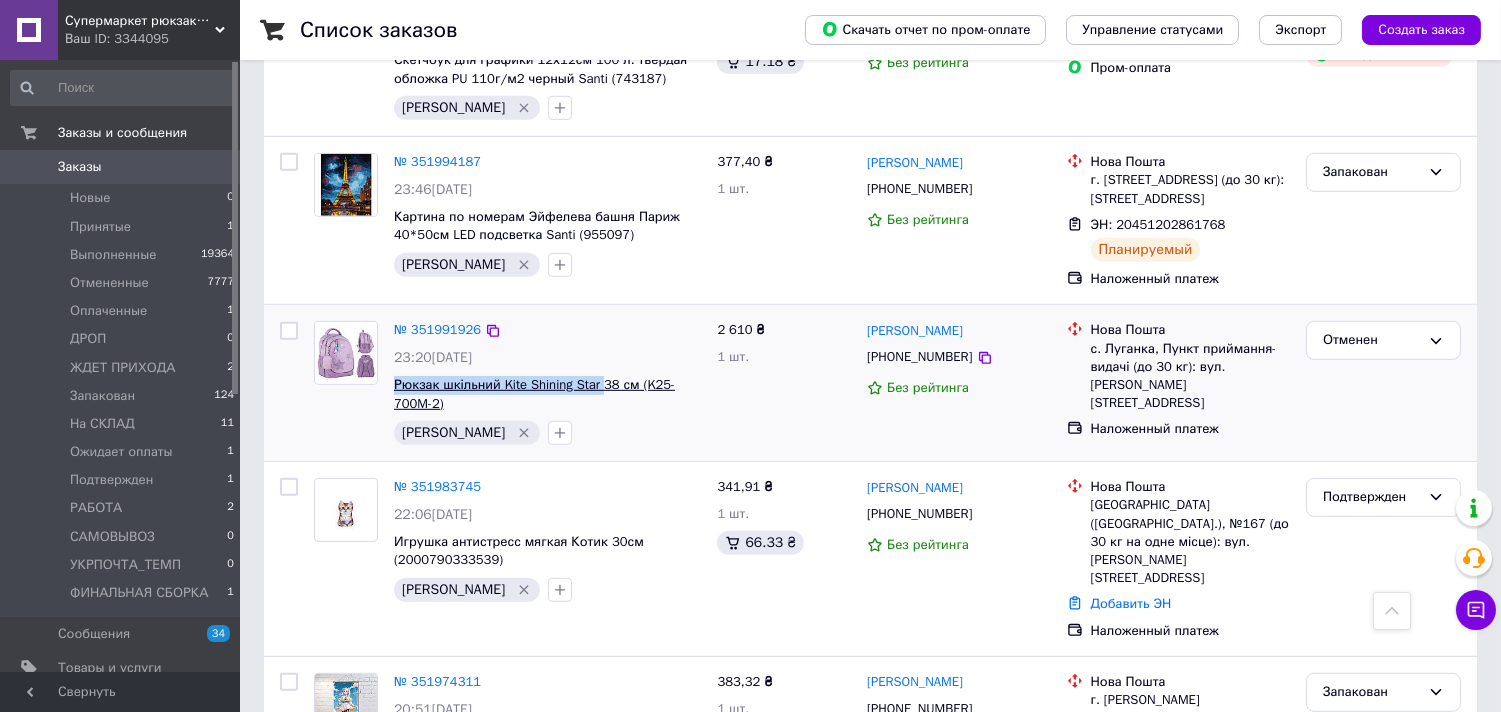 copy on "Рюкзак шкільний Kite Shining Star" 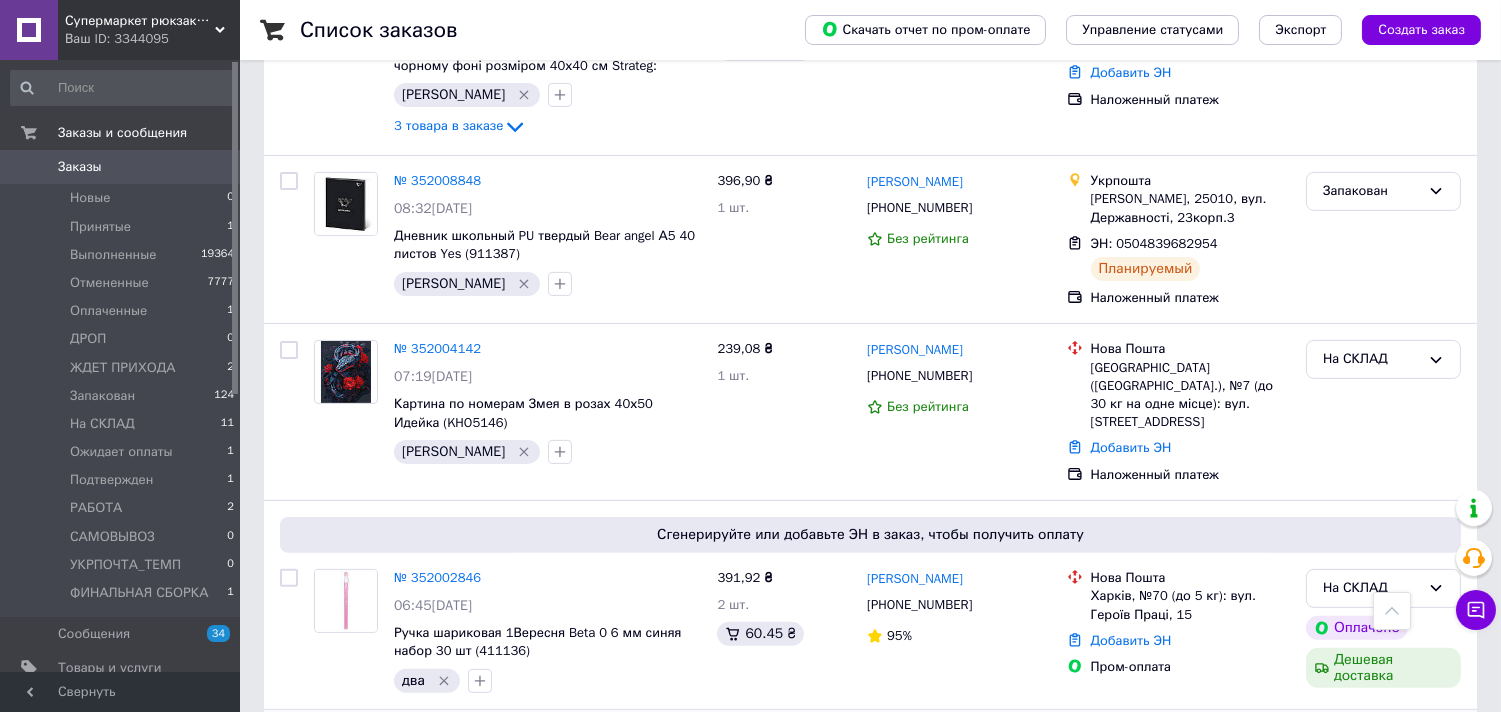 scroll, scrollTop: 1000, scrollLeft: 0, axis: vertical 